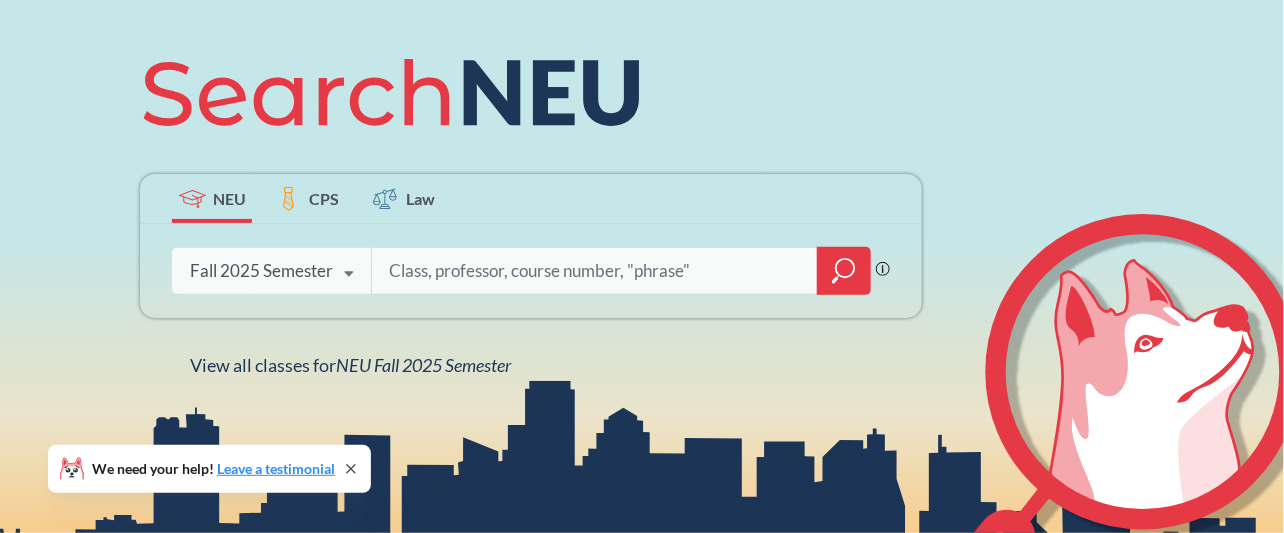 scroll, scrollTop: 257, scrollLeft: 0, axis: vertical 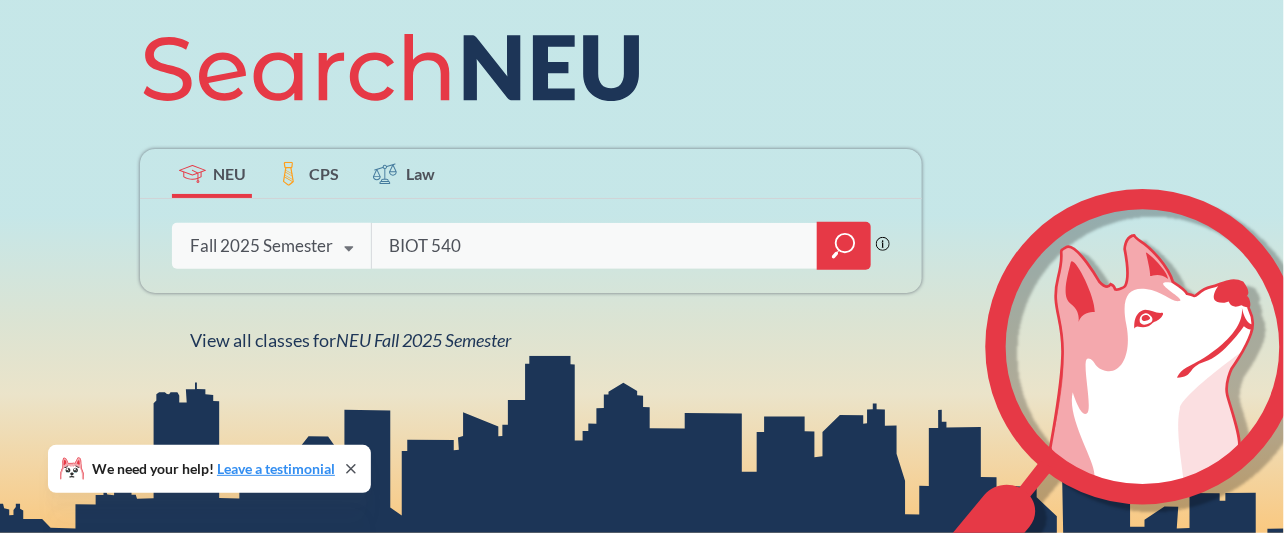 type on "BIOT 5401" 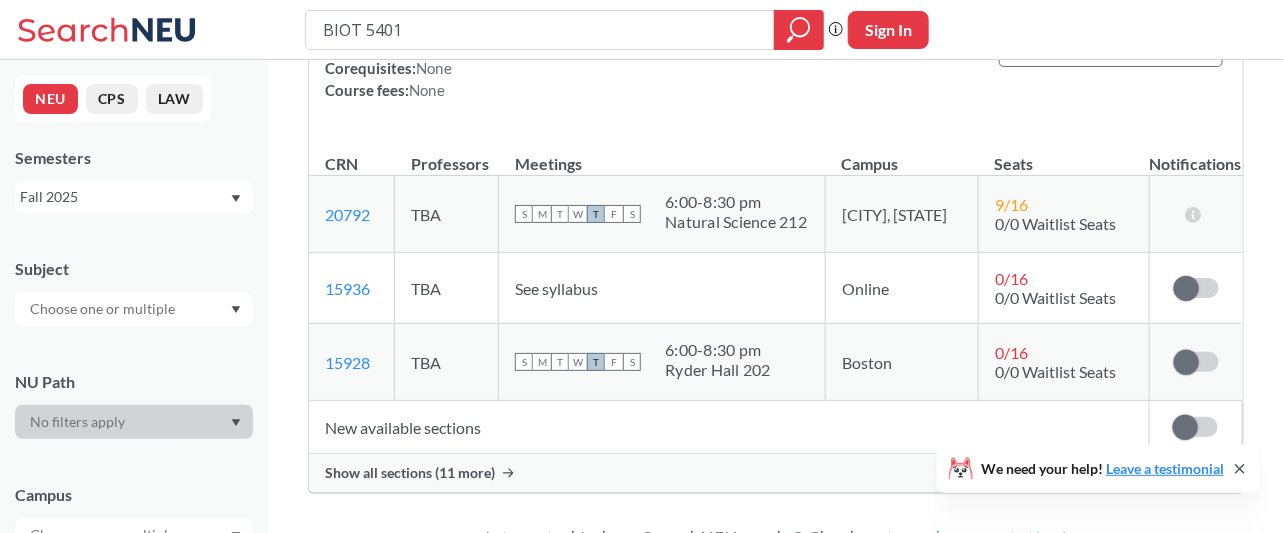 scroll, scrollTop: 353, scrollLeft: 0, axis: vertical 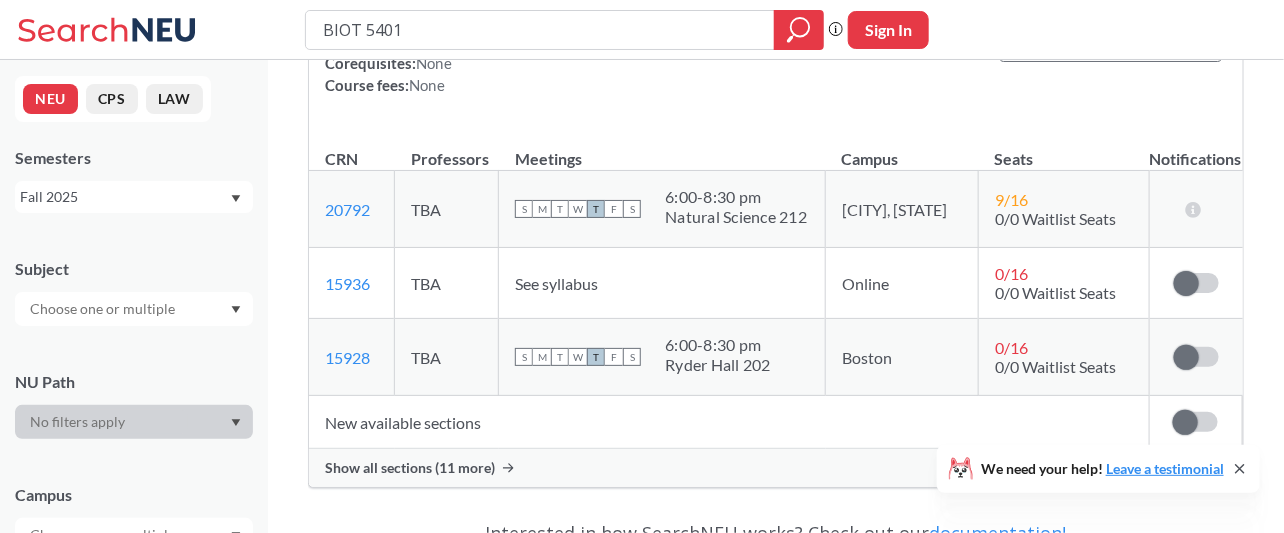click on "Show all sections (11 more)" at bounding box center (410, 468) 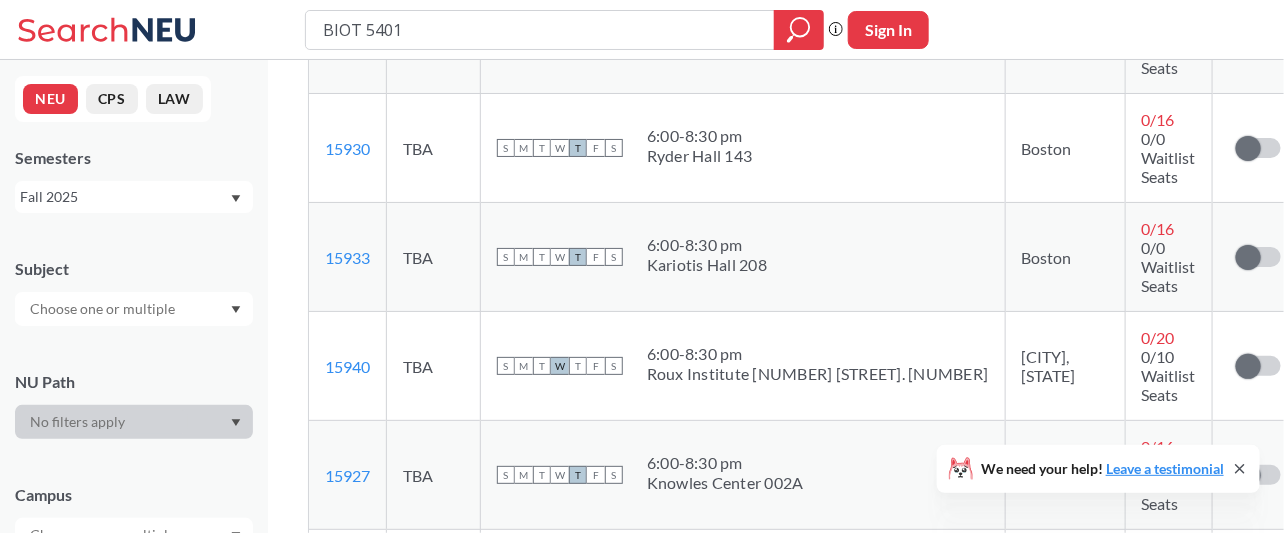 scroll, scrollTop: 755, scrollLeft: 0, axis: vertical 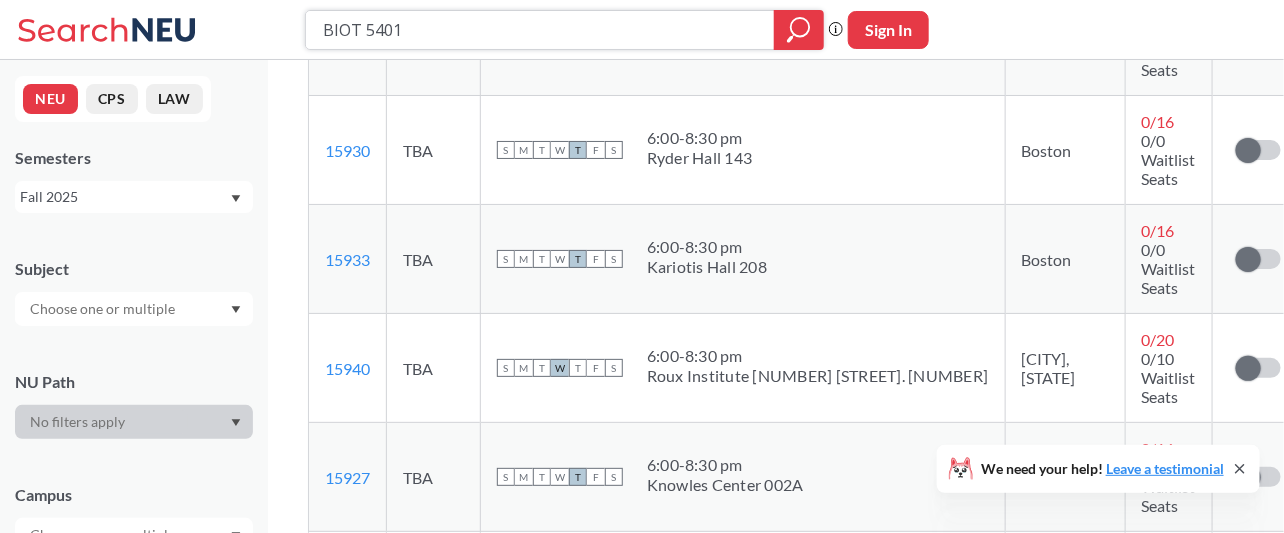 drag, startPoint x: 468, startPoint y: 38, endPoint x: 375, endPoint y: 43, distance: 93.13431 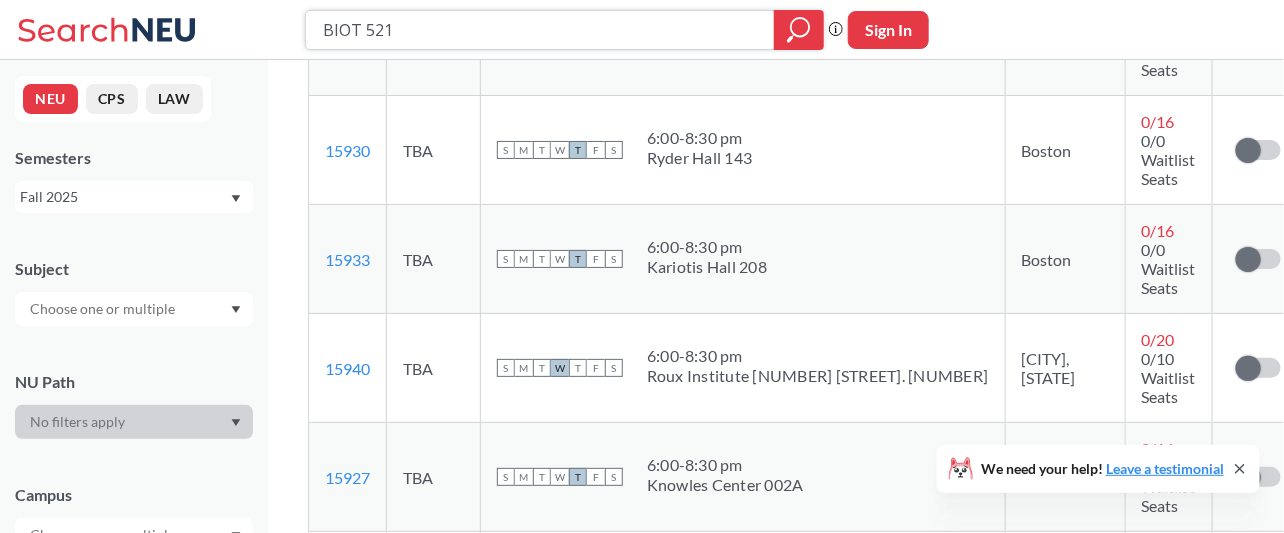 type on "BIOT 5219" 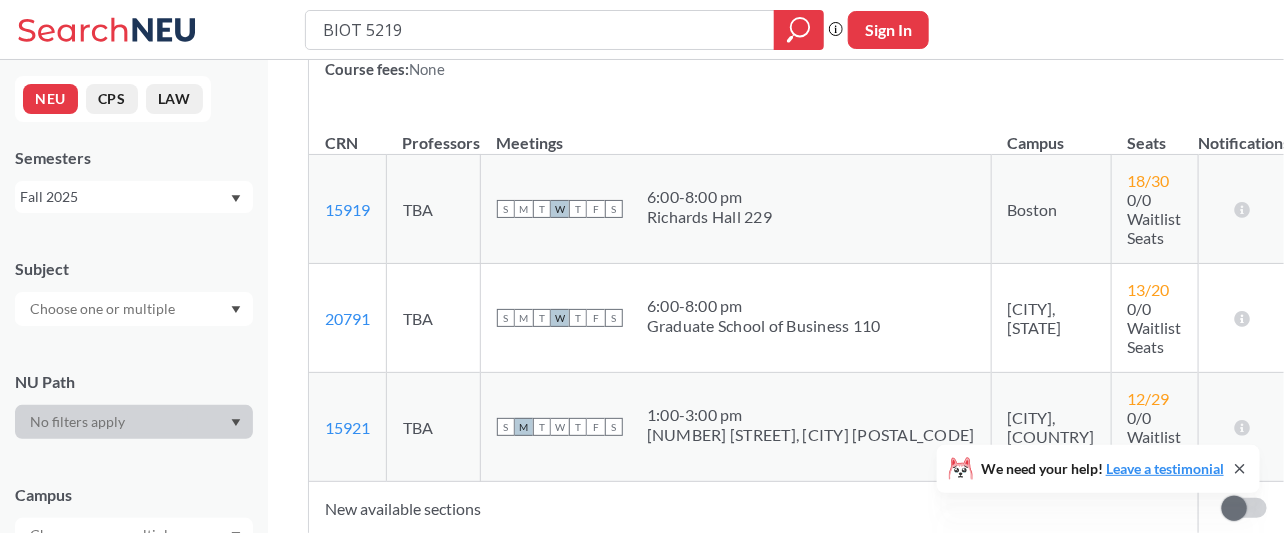 scroll, scrollTop: 432, scrollLeft: 0, axis: vertical 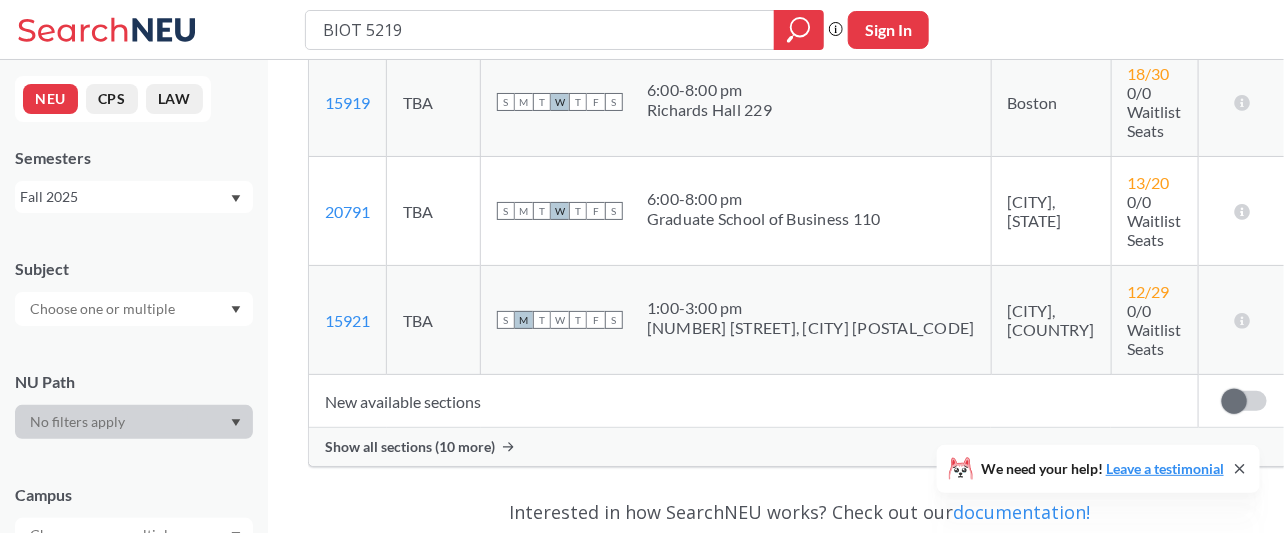 click on "Show all sections (10 more)" at bounding box center (410, 447) 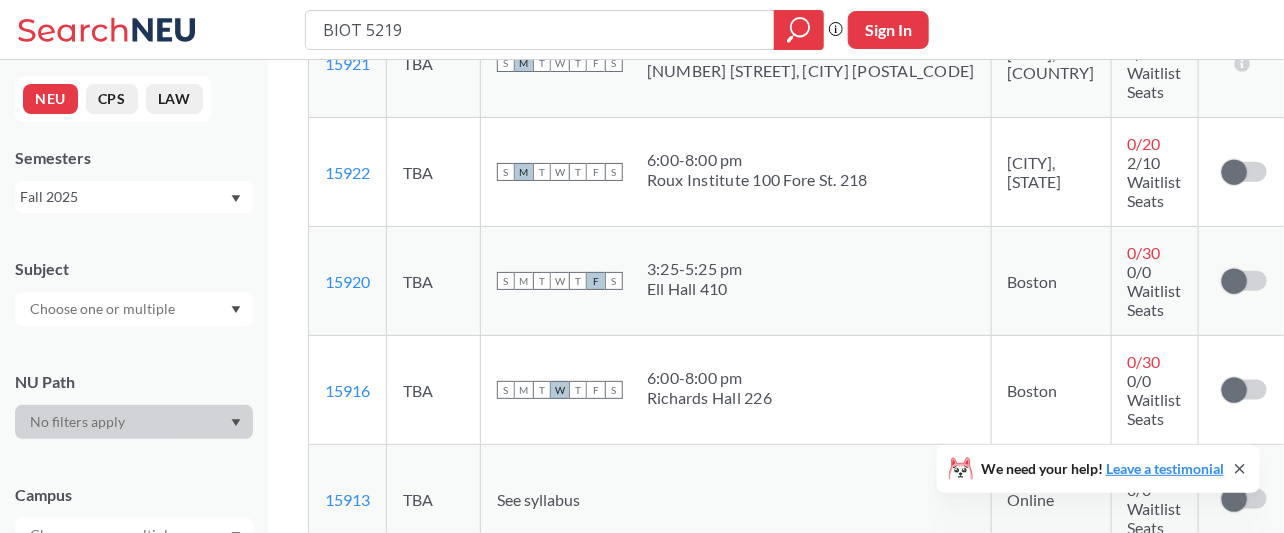 scroll, scrollTop: 688, scrollLeft: 0, axis: vertical 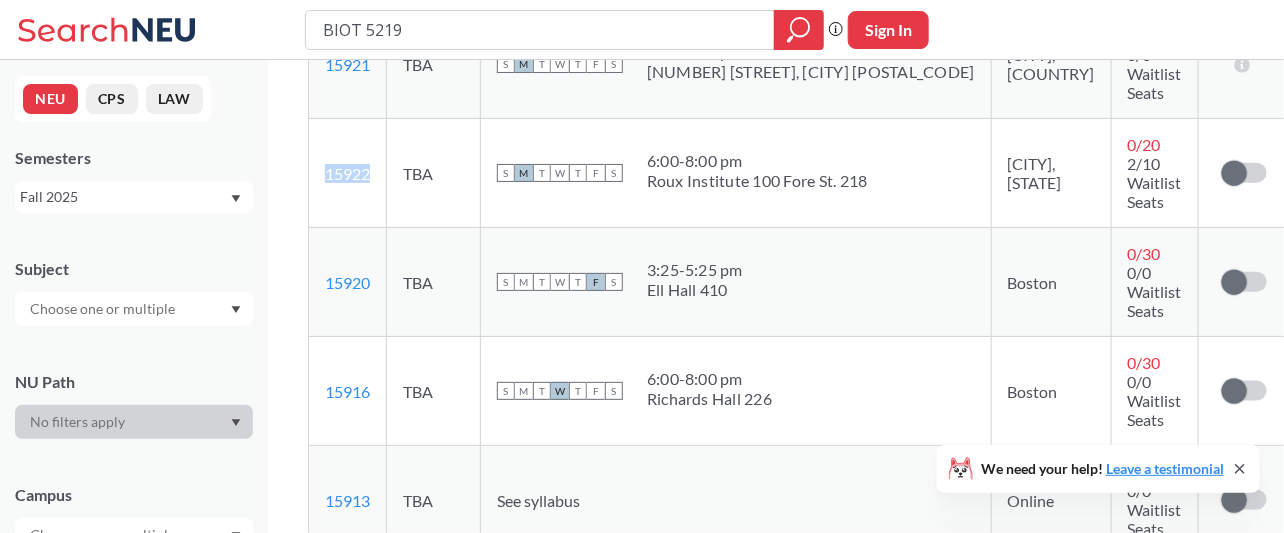 drag, startPoint x: 382, startPoint y: 106, endPoint x: 321, endPoint y: 138, distance: 68.88396 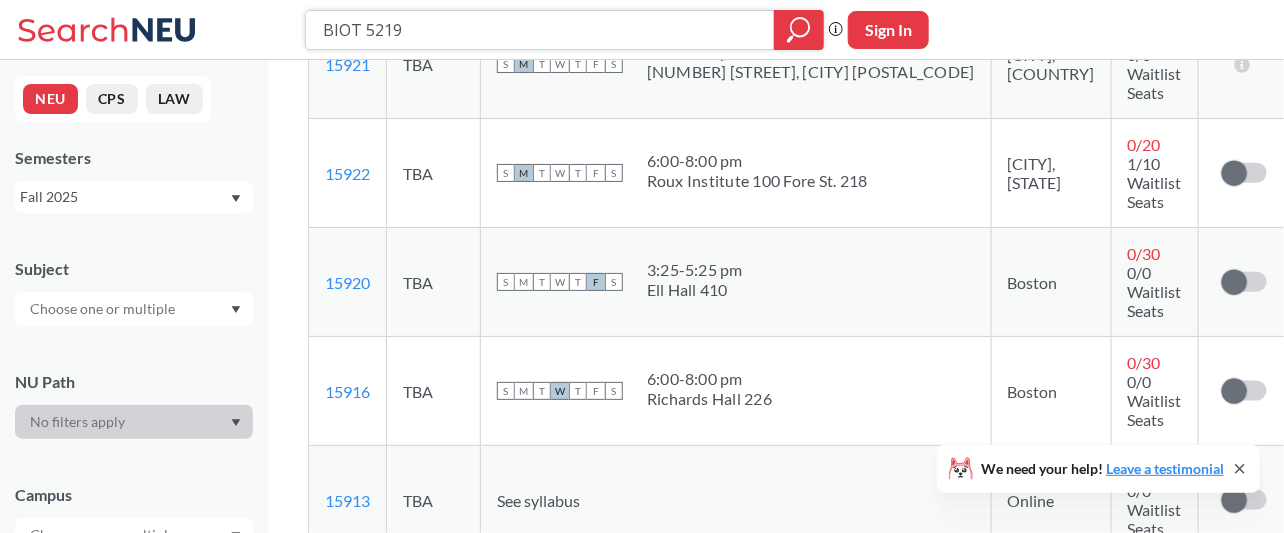 drag, startPoint x: 502, startPoint y: 17, endPoint x: 367, endPoint y: 40, distance: 136.94525 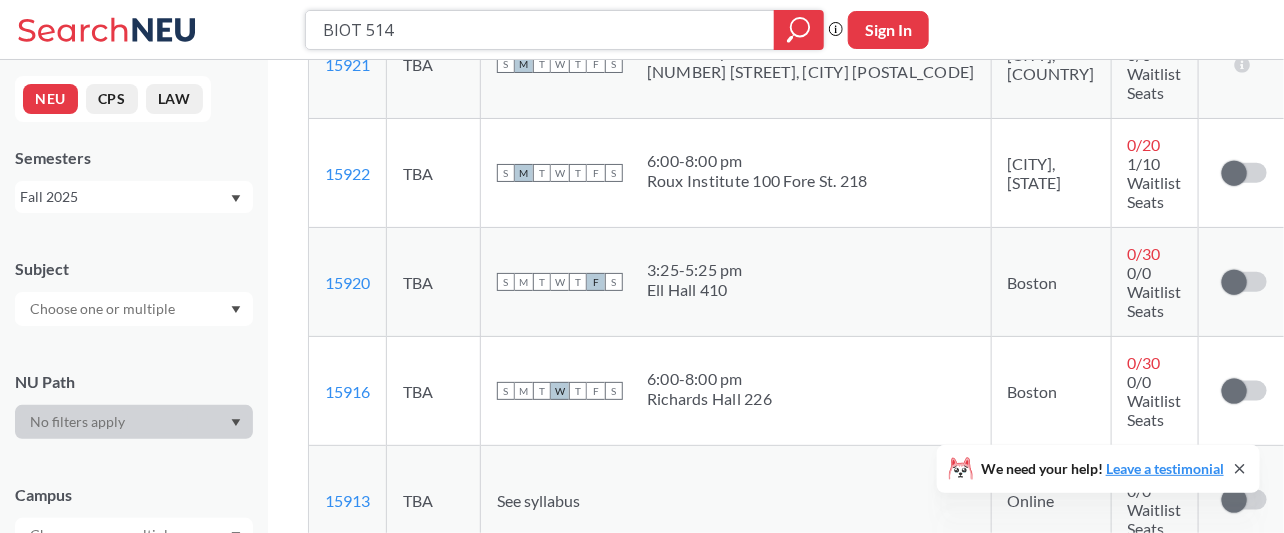 type on "BIOT 5145" 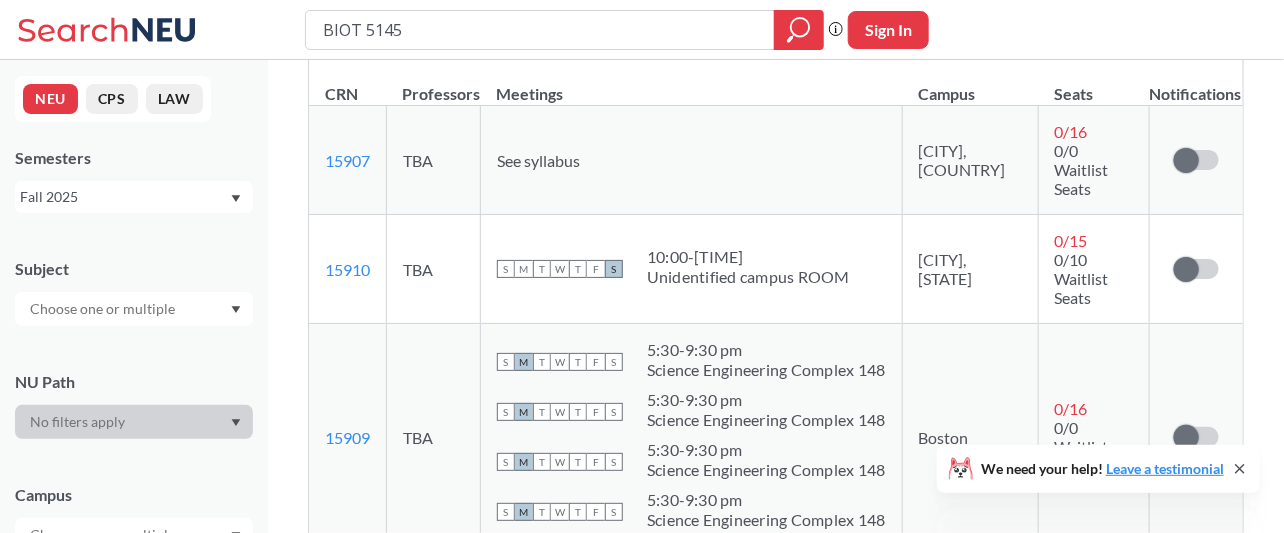 scroll, scrollTop: 451, scrollLeft: 0, axis: vertical 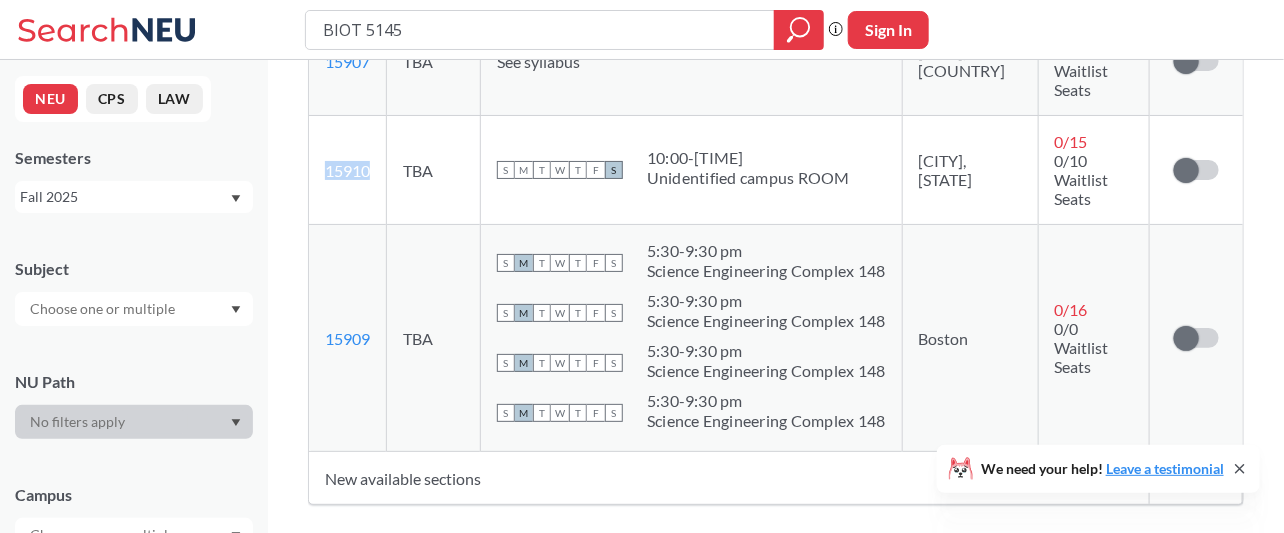 drag, startPoint x: 376, startPoint y: 156, endPoint x: 329, endPoint y: 156, distance: 47 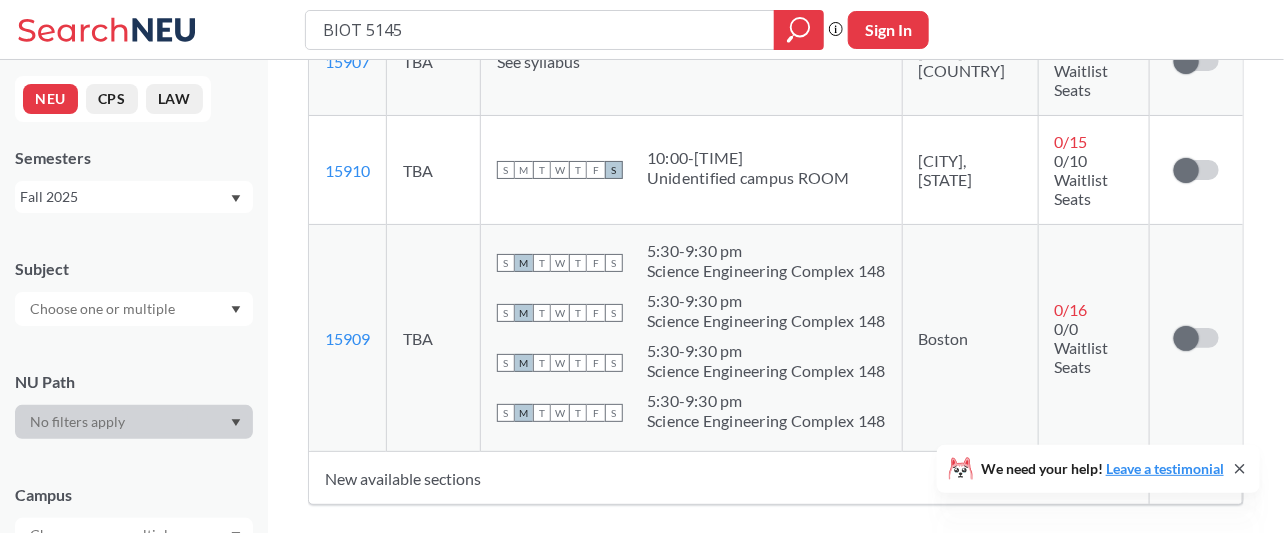 click on "BIOT 5145 Phrase search guarantees the exact search appears in the results. Ex. If you want the exact phrase "studio design" to appear in the search results, wrap it up in quotes. Sign In" at bounding box center [642, 30] 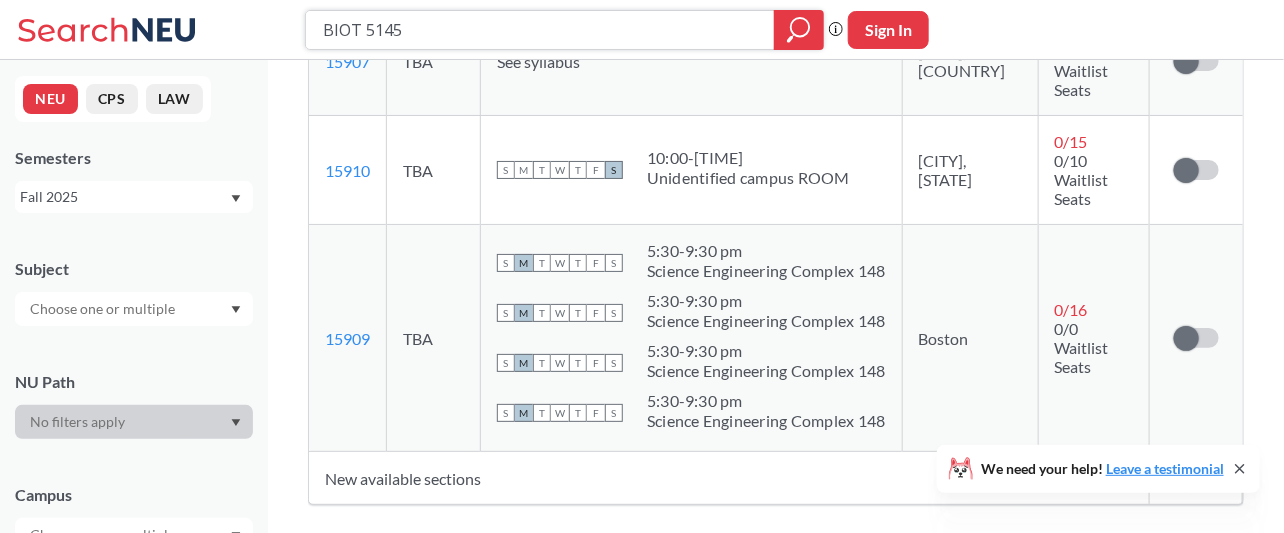 drag, startPoint x: 463, startPoint y: 25, endPoint x: 154, endPoint y: 21, distance: 309.02588 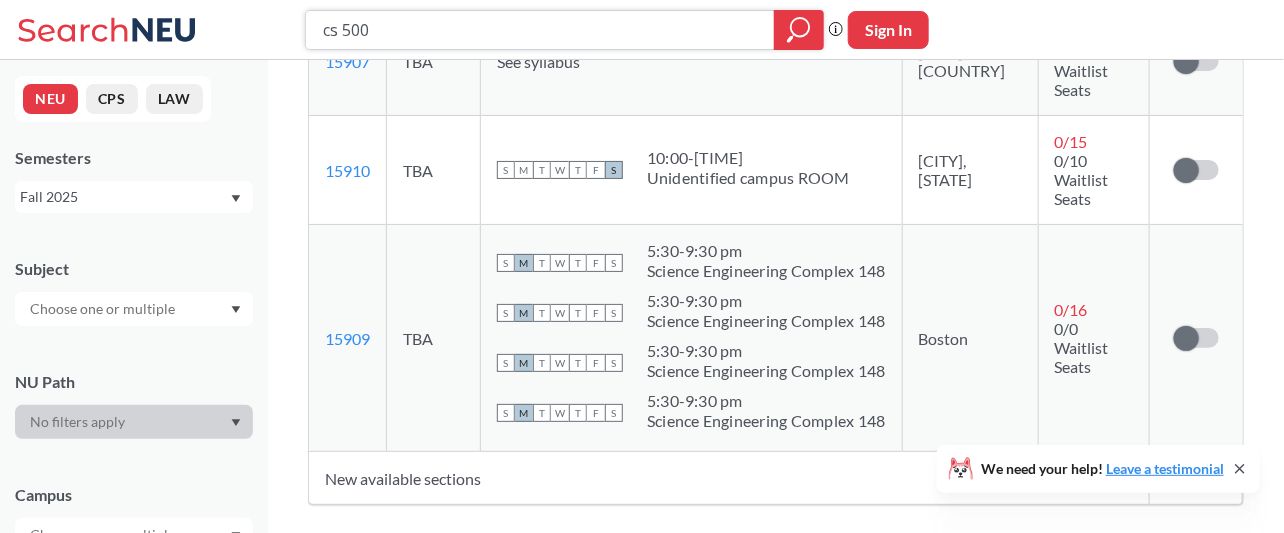 type on "cs 5001" 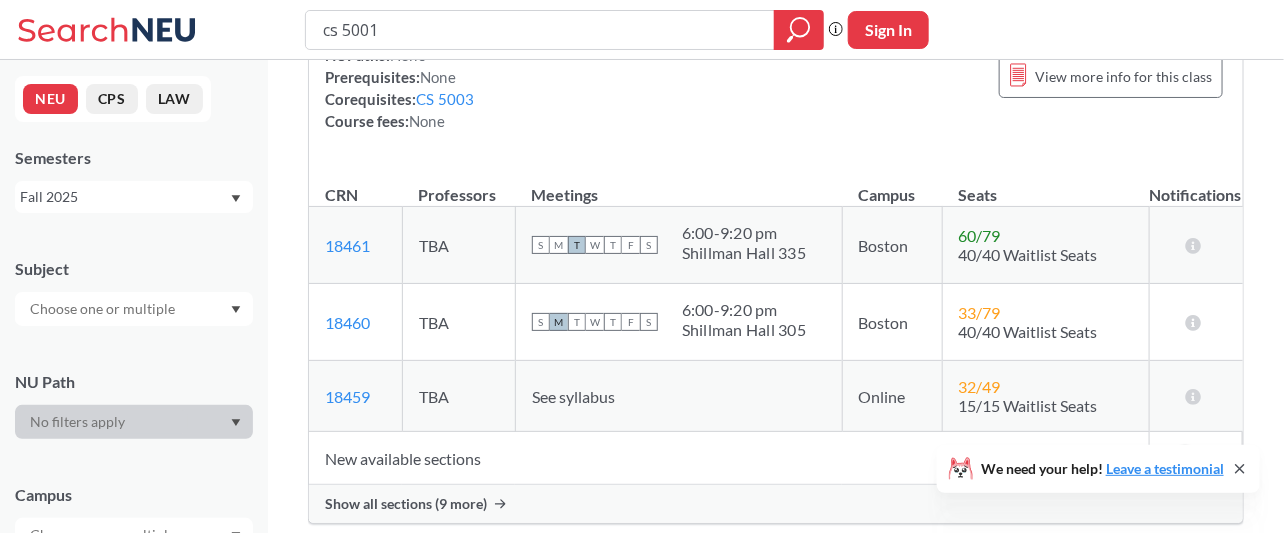 scroll, scrollTop: 306, scrollLeft: 0, axis: vertical 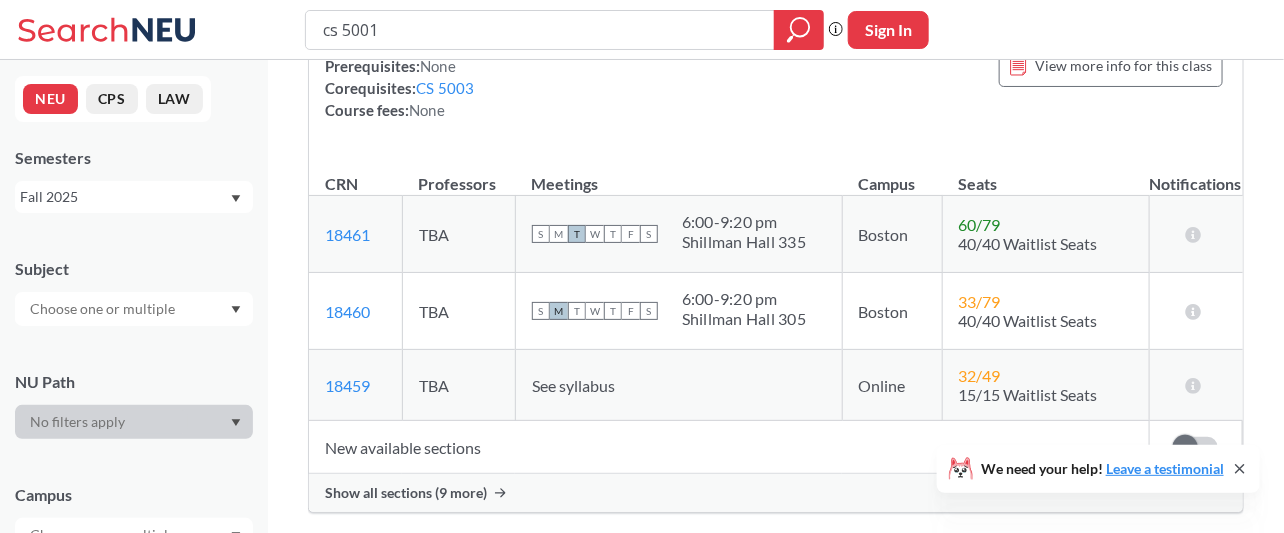 click on "Show all sections (9 more)" at bounding box center (776, 493) 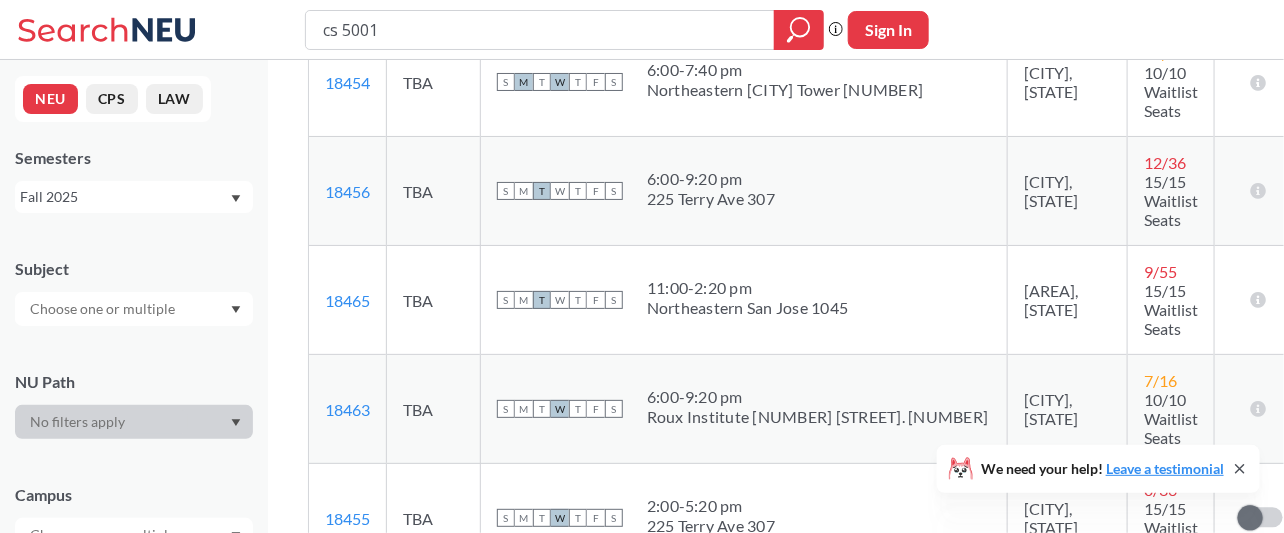 scroll, scrollTop: 1246, scrollLeft: 0, axis: vertical 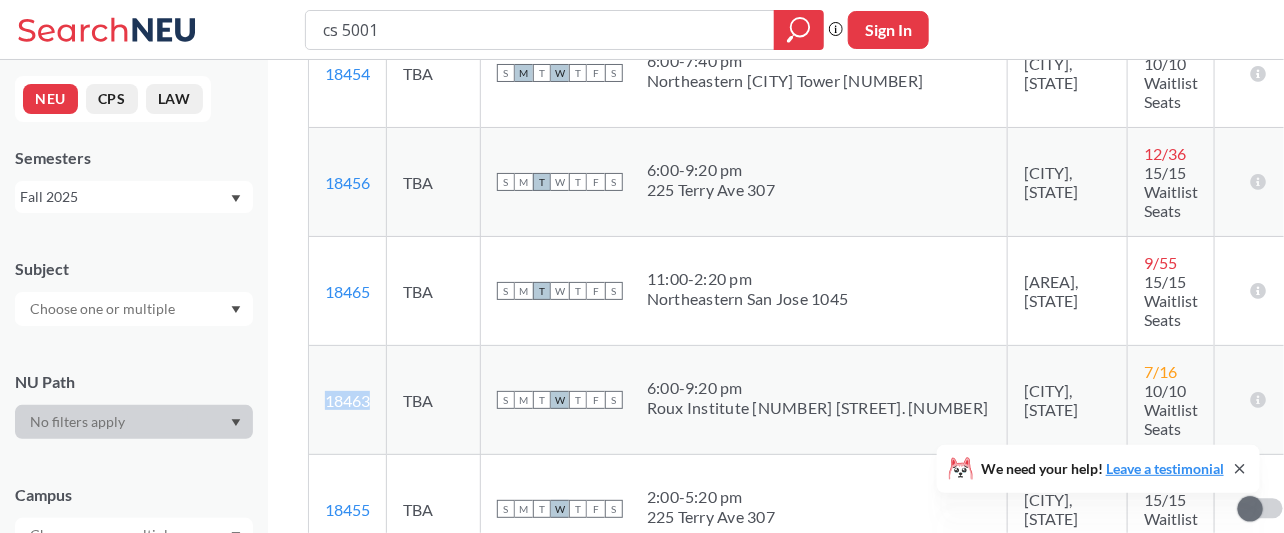 drag, startPoint x: 377, startPoint y: 391, endPoint x: 320, endPoint y: 395, distance: 57.14018 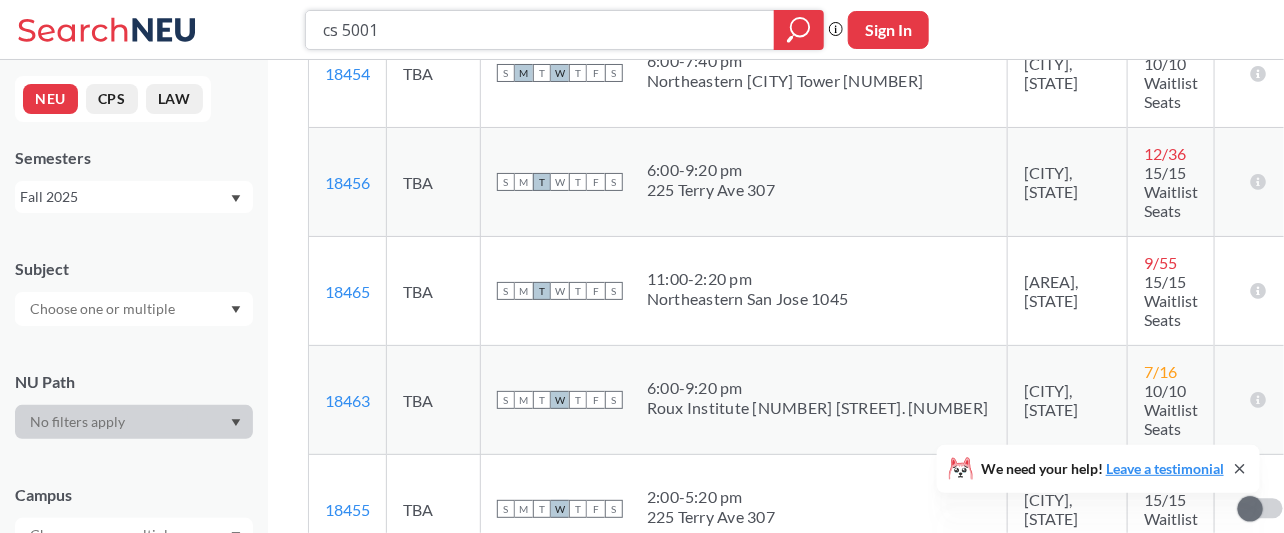 click on "cs 5001" at bounding box center [540, 30] 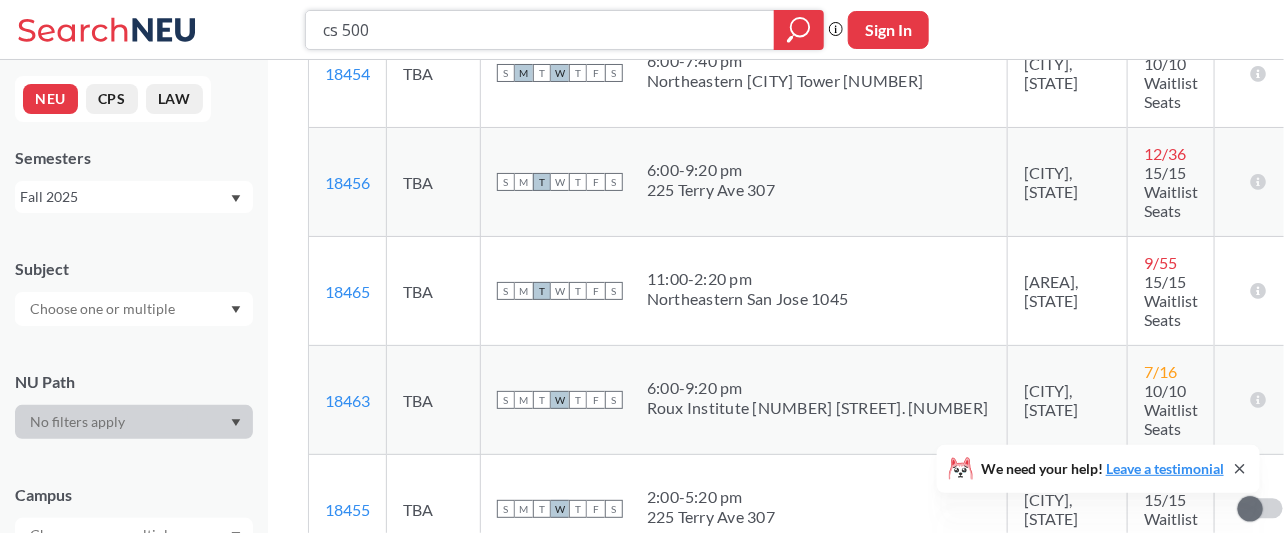 type on "cs 5003" 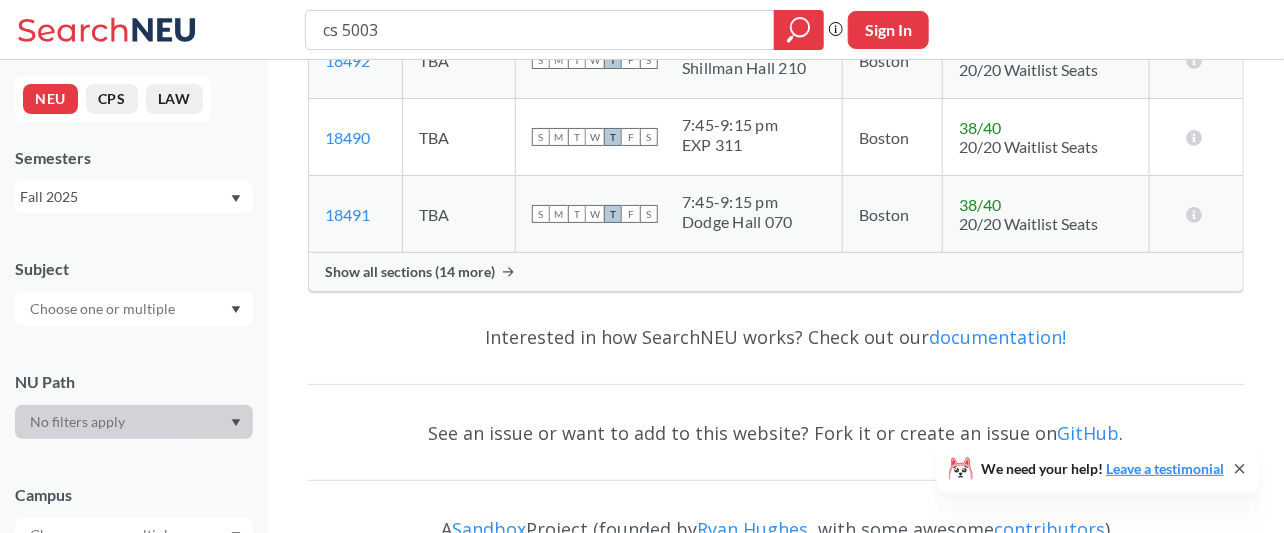 scroll, scrollTop: 369, scrollLeft: 0, axis: vertical 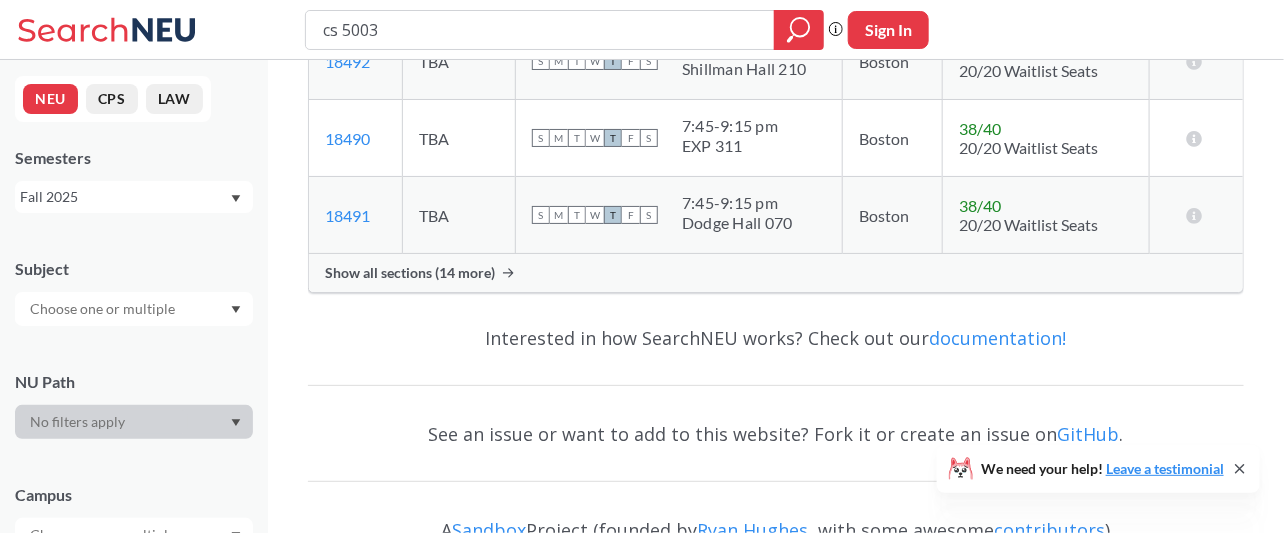 click on "Show all sections (14 more)" at bounding box center [410, 273] 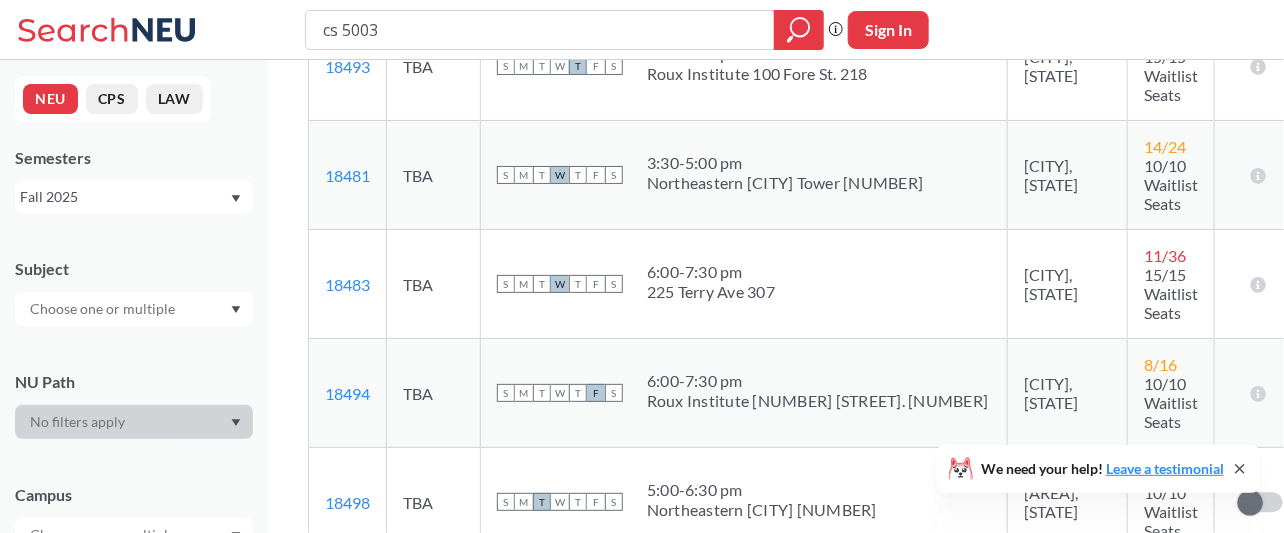 scroll, scrollTop: 1442, scrollLeft: 0, axis: vertical 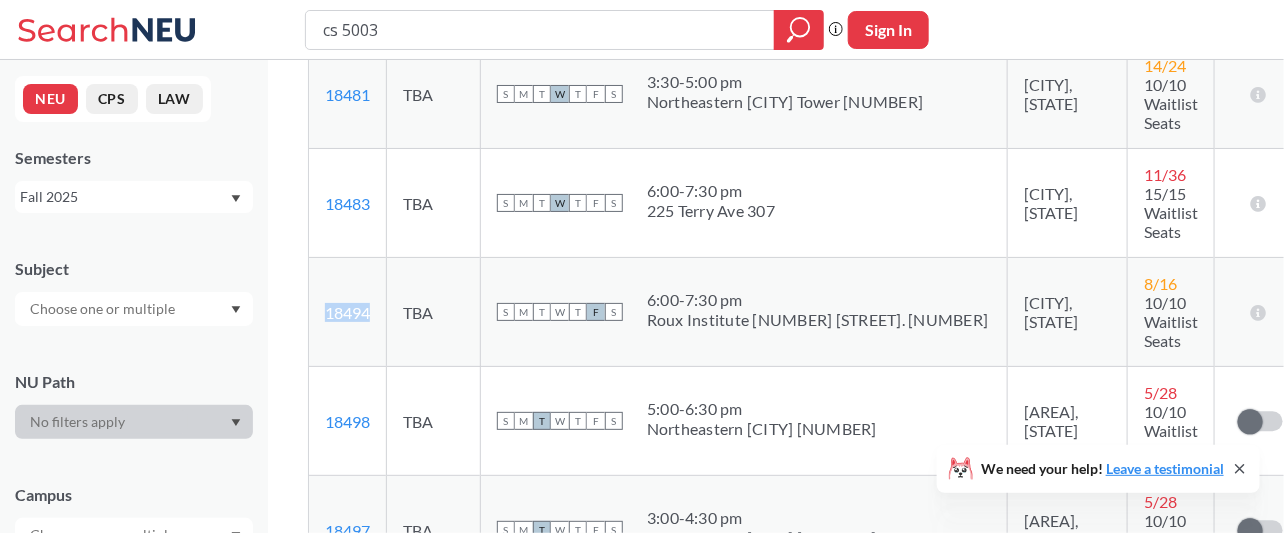 drag, startPoint x: 374, startPoint y: 318, endPoint x: 325, endPoint y: 317, distance: 49.010204 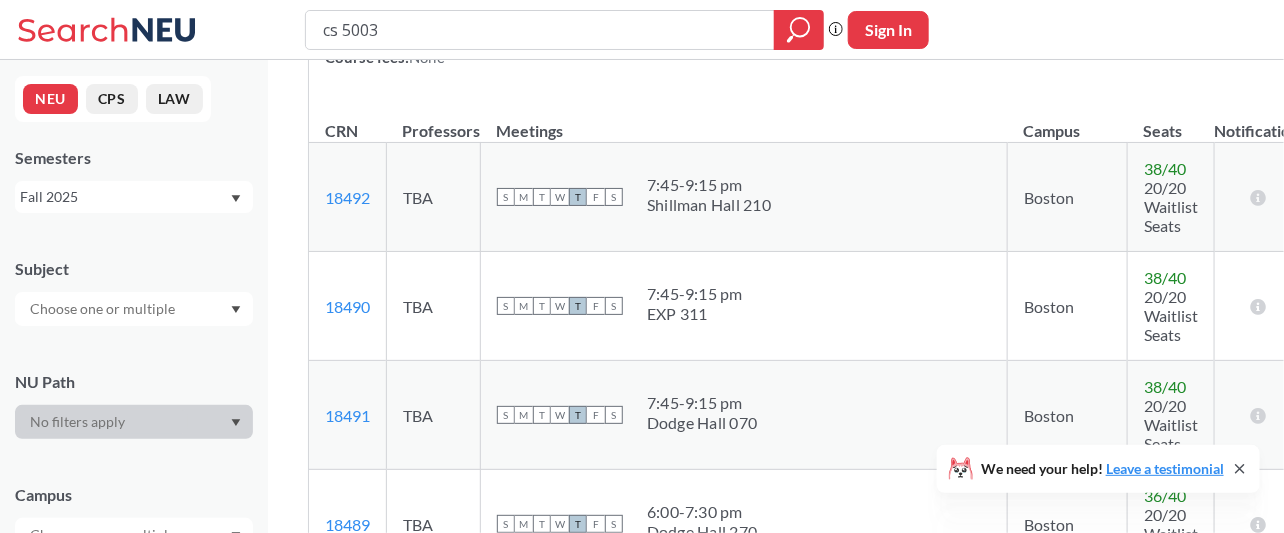 scroll, scrollTop: 0, scrollLeft: 0, axis: both 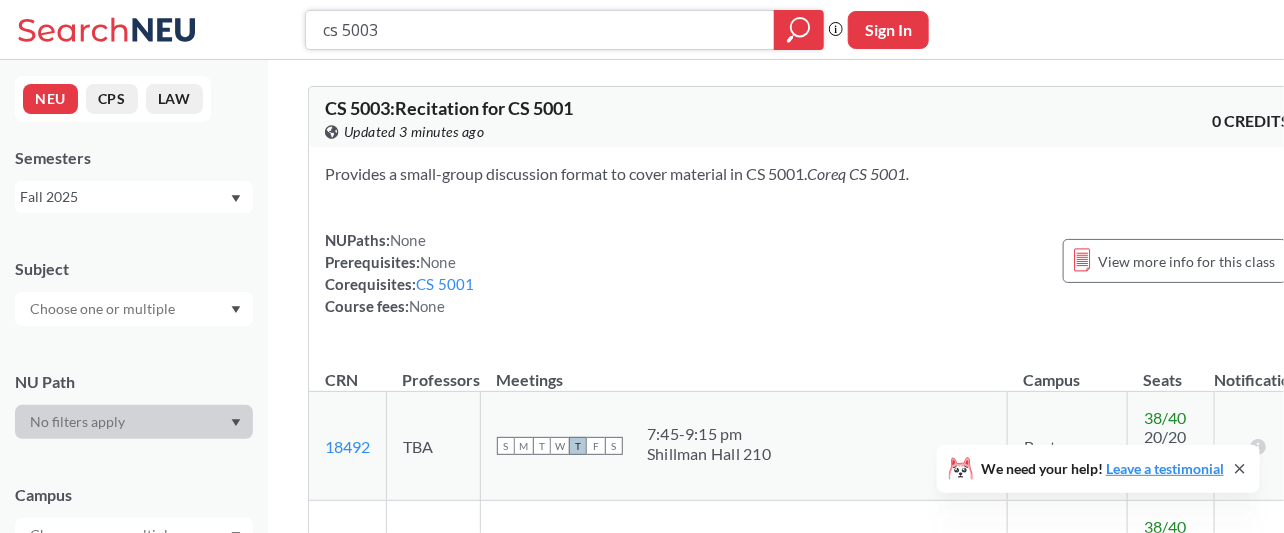 click on "cs 5003" at bounding box center (540, 30) 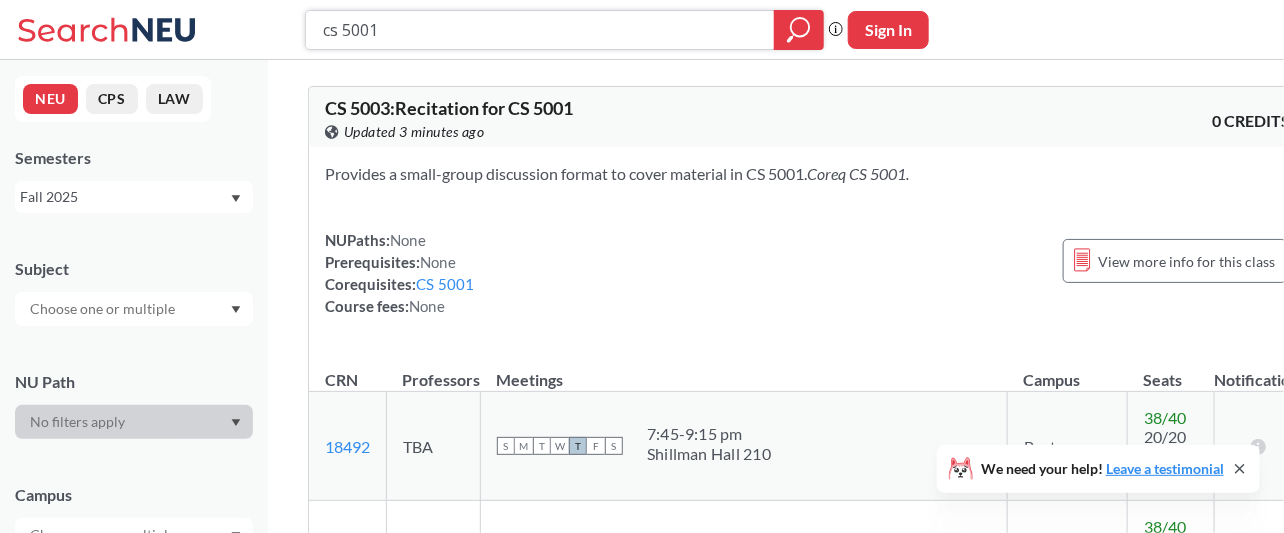 type on "cs 5001" 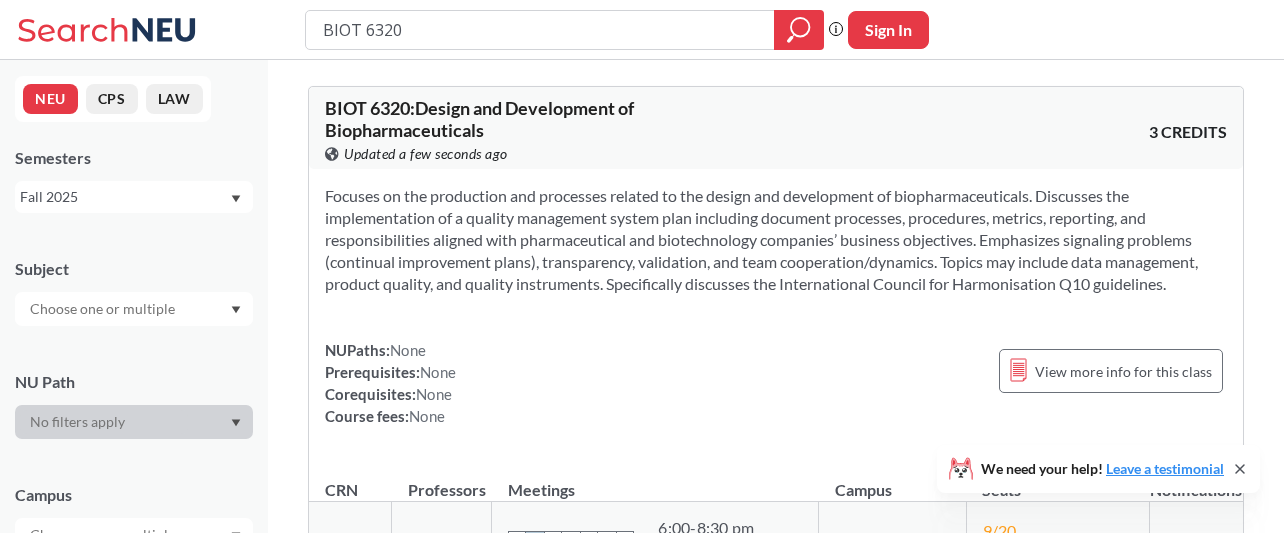 scroll, scrollTop: 0, scrollLeft: 0, axis: both 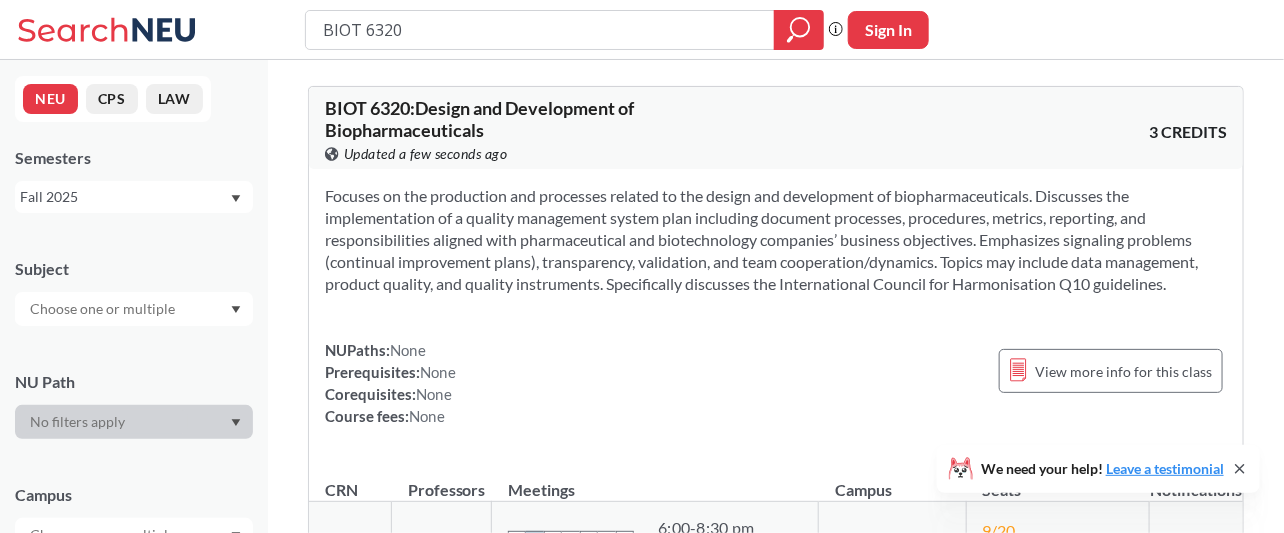drag, startPoint x: 451, startPoint y: 30, endPoint x: 189, endPoint y: 37, distance: 262.0935 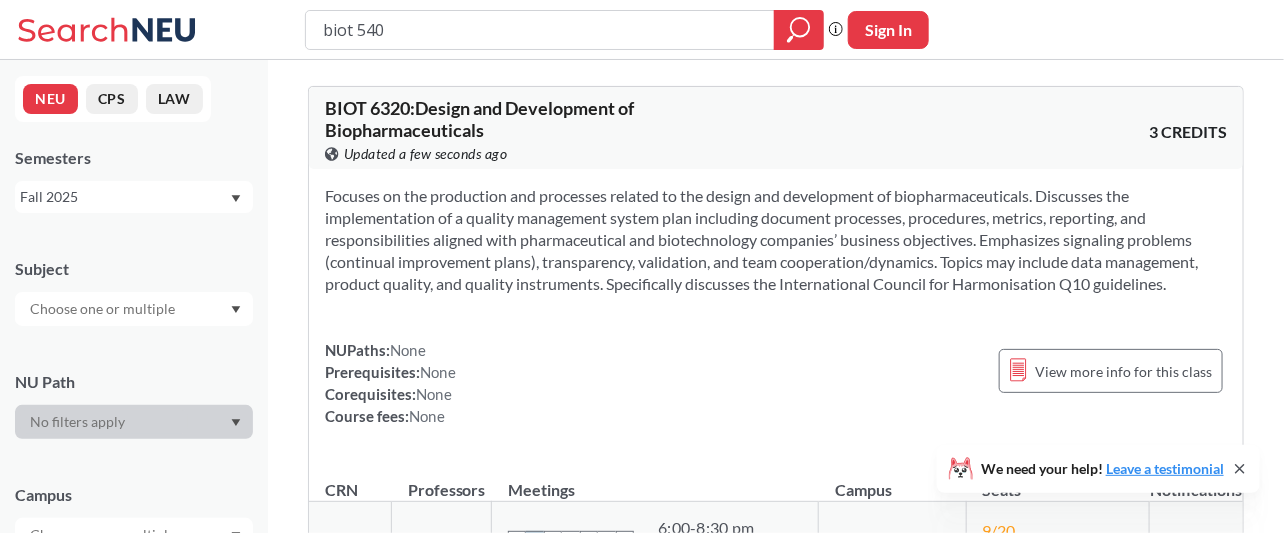 type on "biot 5401" 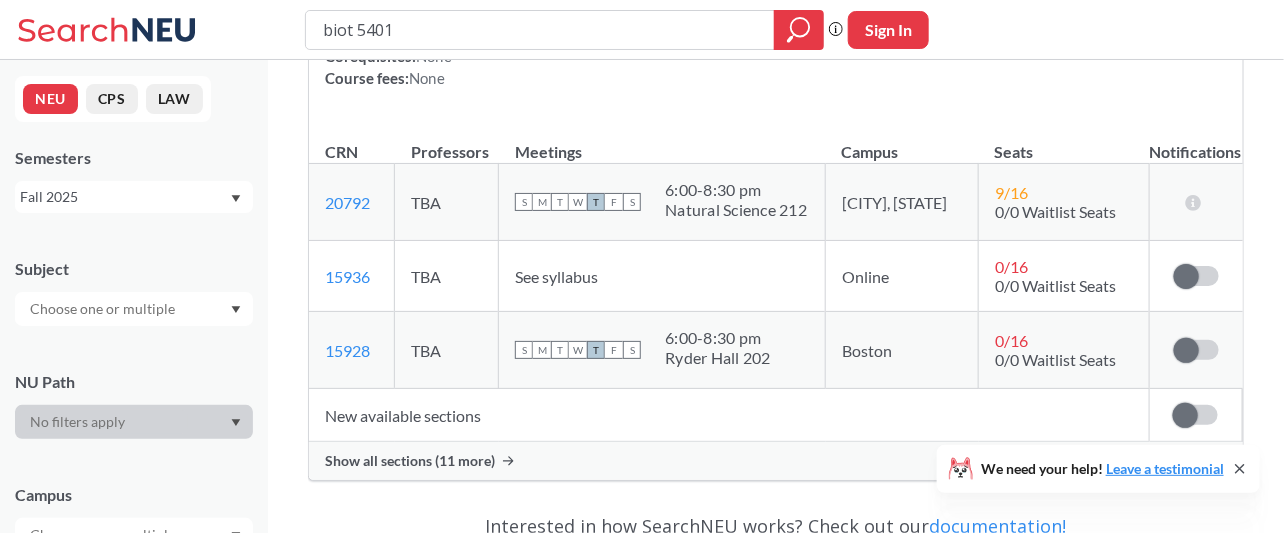 scroll, scrollTop: 361, scrollLeft: 0, axis: vertical 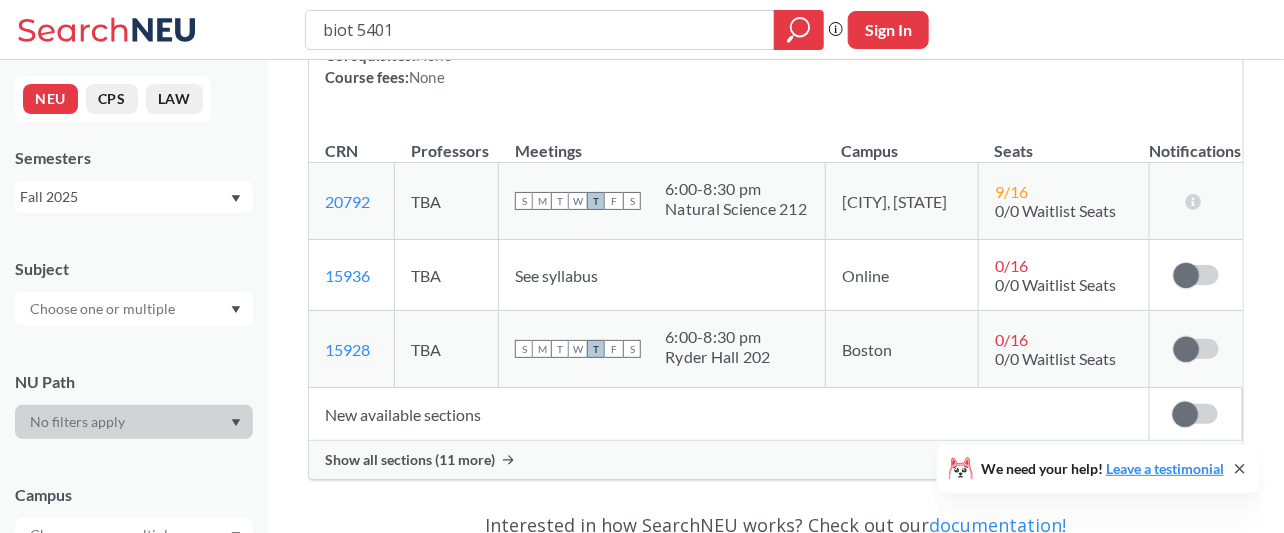 click on "Show all sections (11 more)" at bounding box center (410, 460) 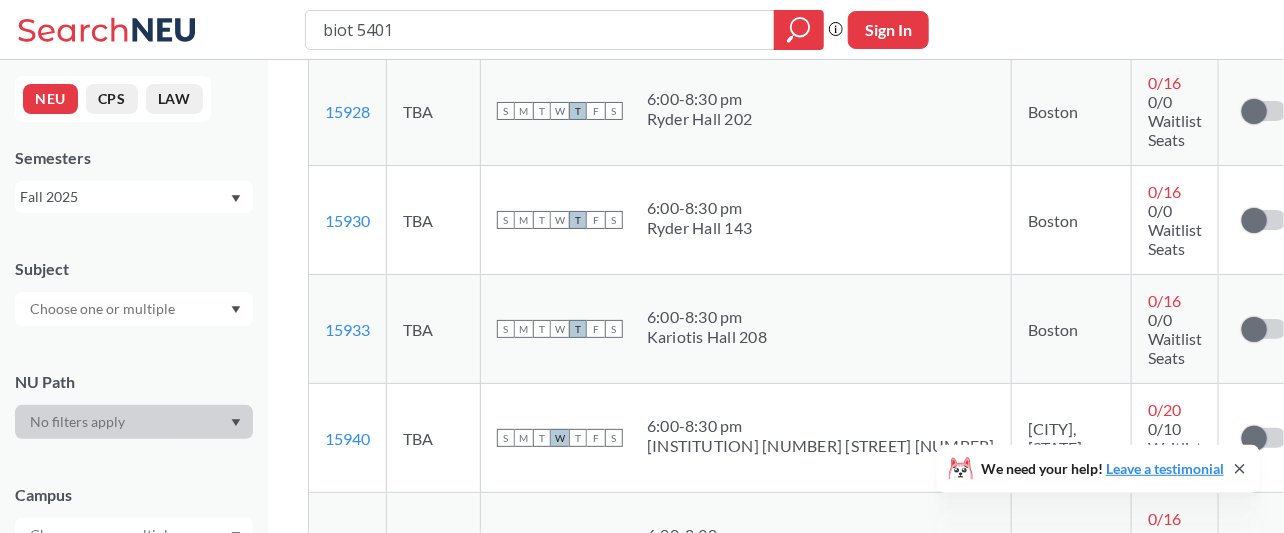 scroll, scrollTop: 697, scrollLeft: 0, axis: vertical 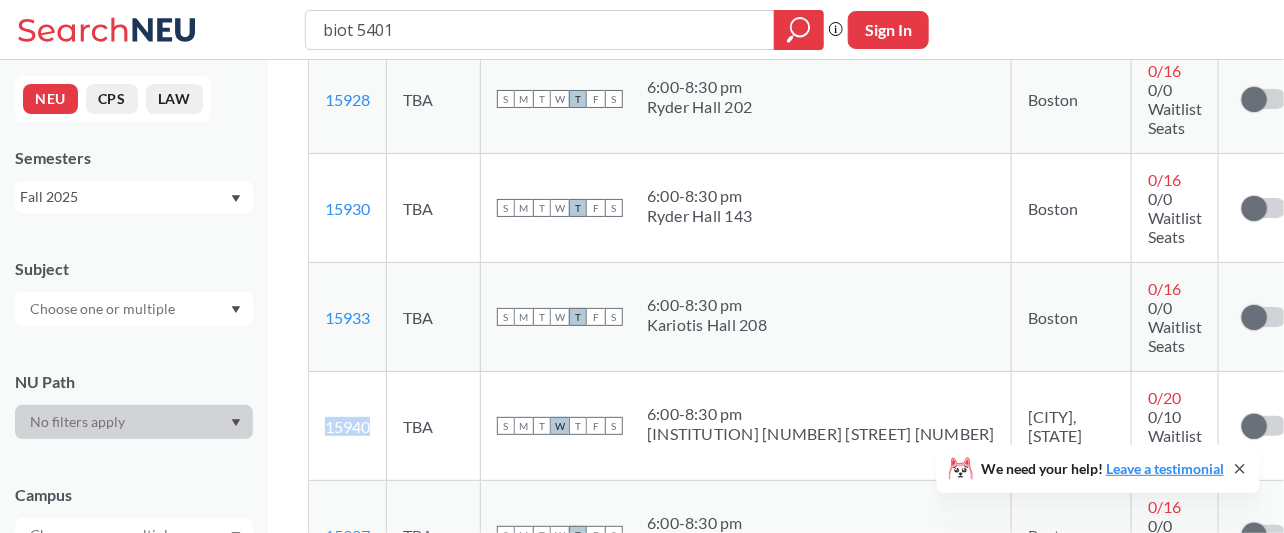 drag, startPoint x: 371, startPoint y: 329, endPoint x: 321, endPoint y: 328, distance: 50.01 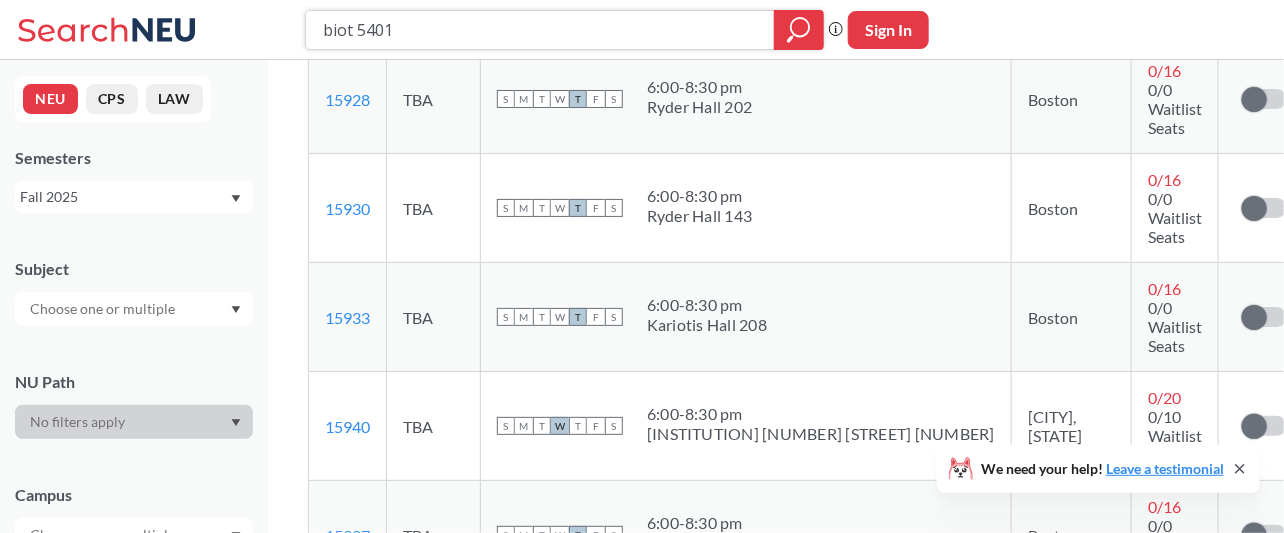 click on "biot 5401" at bounding box center (540, 30) 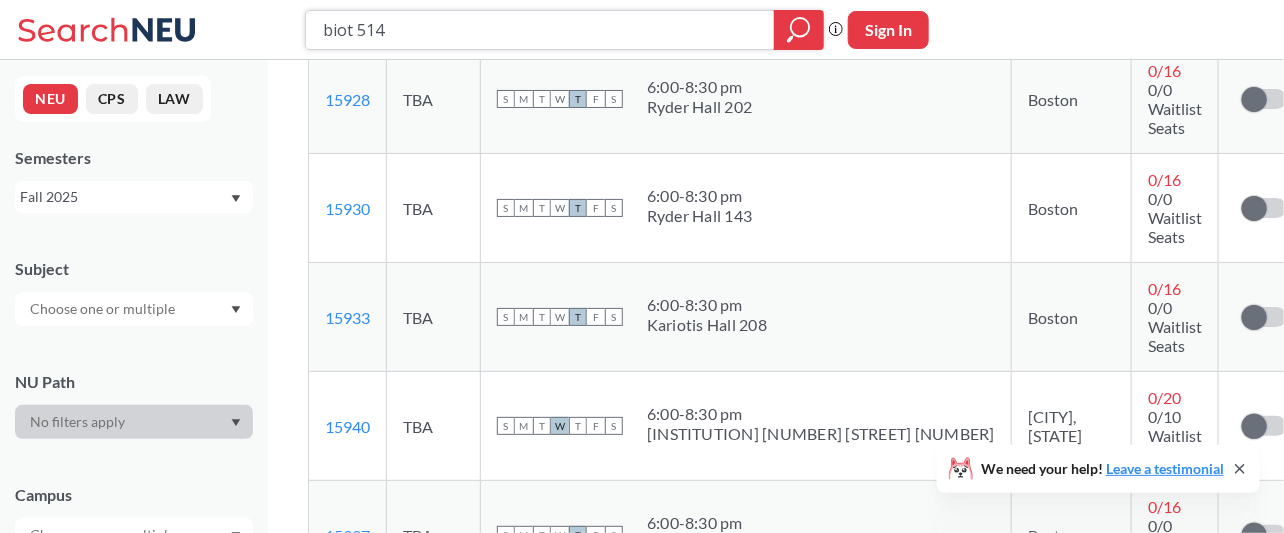 type on "biot 5145" 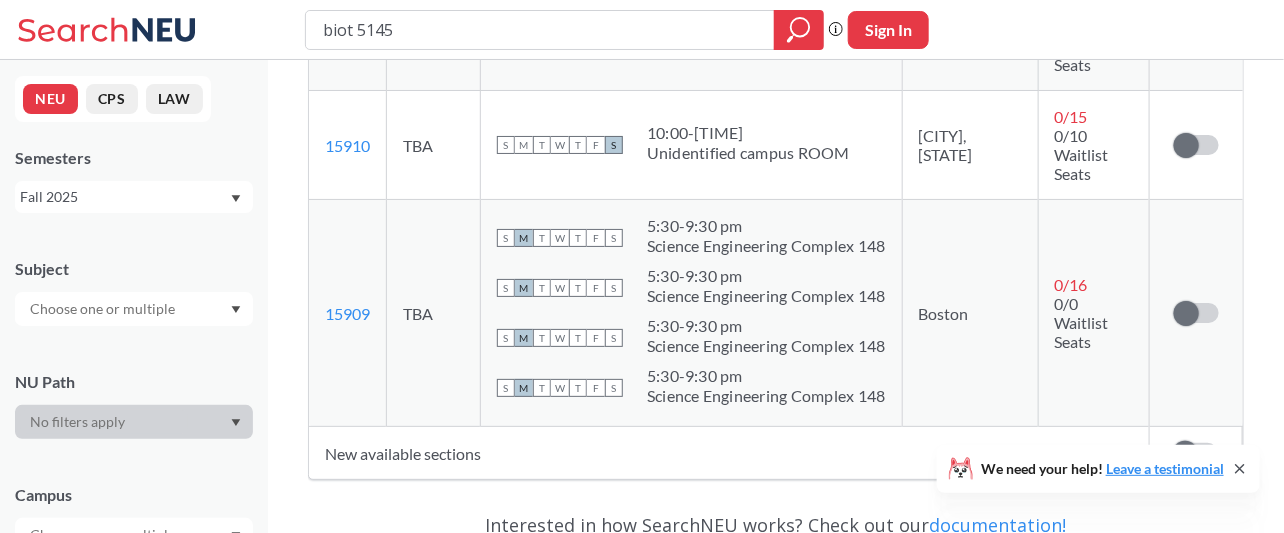 scroll, scrollTop: 470, scrollLeft: 0, axis: vertical 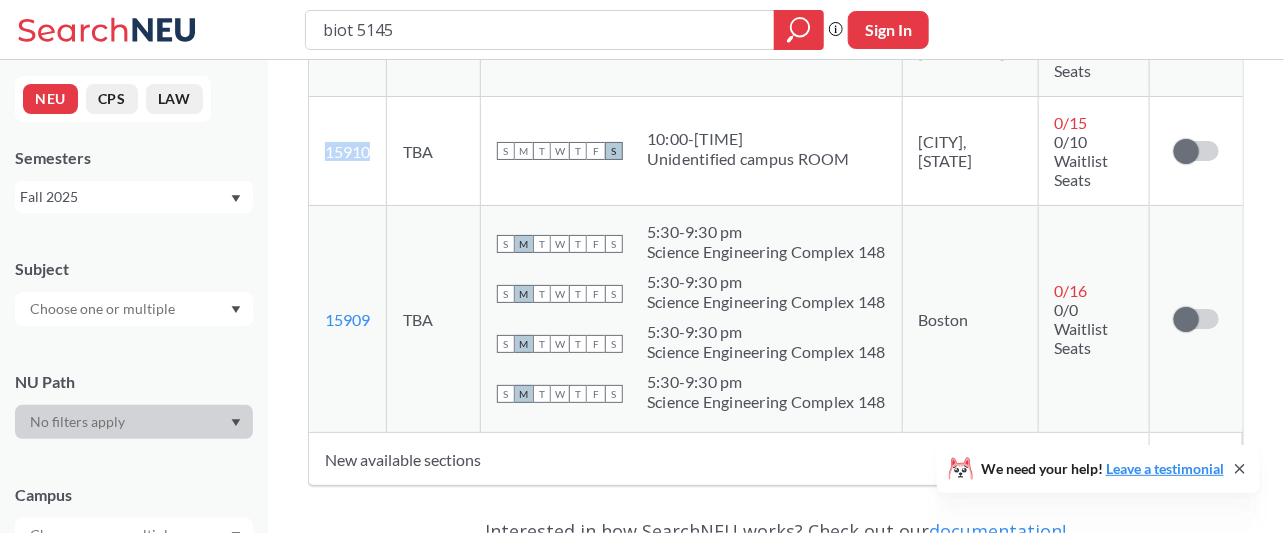 drag, startPoint x: 377, startPoint y: 137, endPoint x: 319, endPoint y: 135, distance: 58.034473 